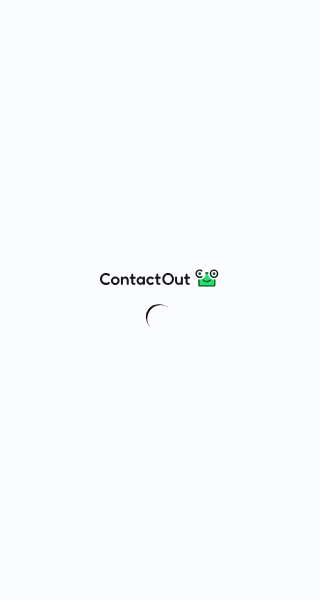 scroll, scrollTop: 0, scrollLeft: 0, axis: both 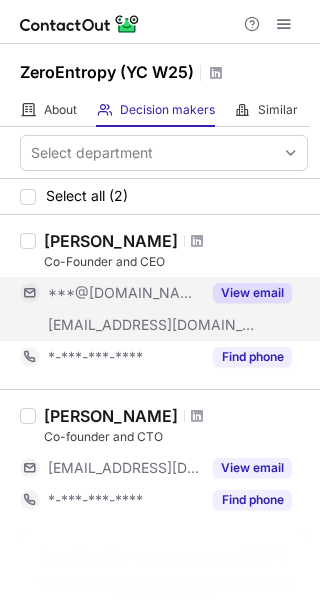 click on "View email" at bounding box center (246, 293) 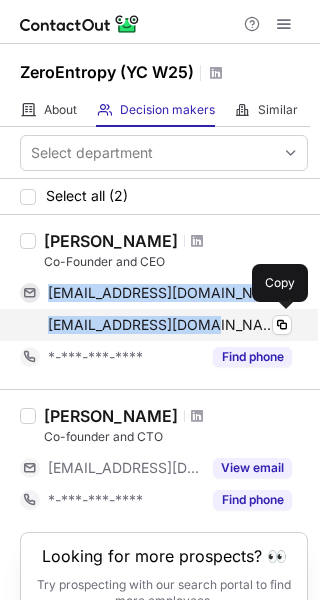 drag, startPoint x: 43, startPoint y: 301, endPoint x: 196, endPoint y: 312, distance: 153.39491 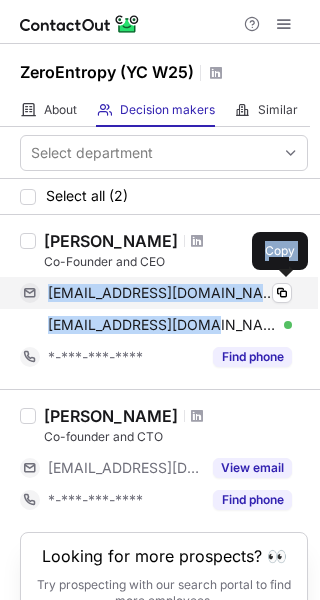 click on "ghitahouiralami@gmail.com Verified Copy" at bounding box center [156, 293] 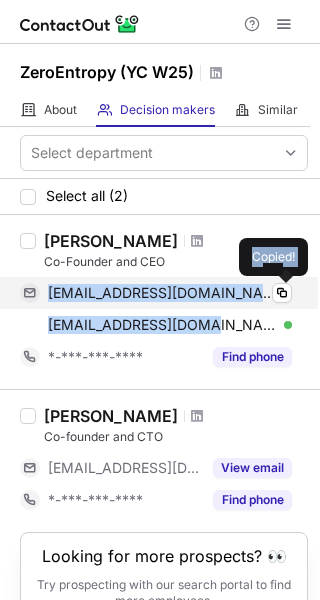 click on "ghitahouiralami@gmail.com Verified Copied!" at bounding box center [156, 293] 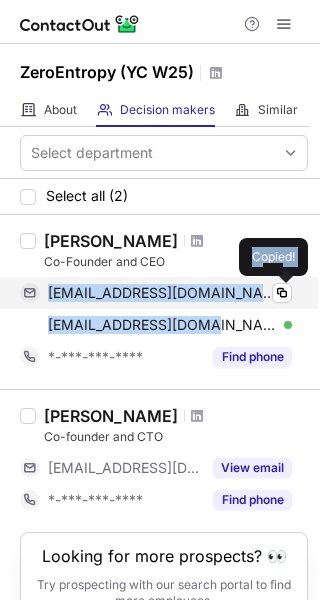 click on "ghitahouiralami@gmail.com" at bounding box center (162, 293) 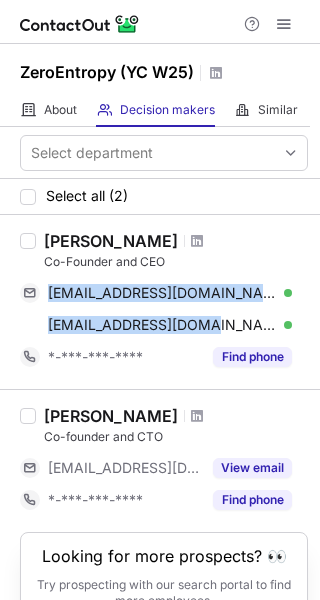 click on "Ghita Houir Alami Co-Founder and CEO ghitahouiralami@gmail.com Verified Copy ghita@zeroentropy.dev Verified Copy *-***-***-**** Find phone" at bounding box center (172, 302) 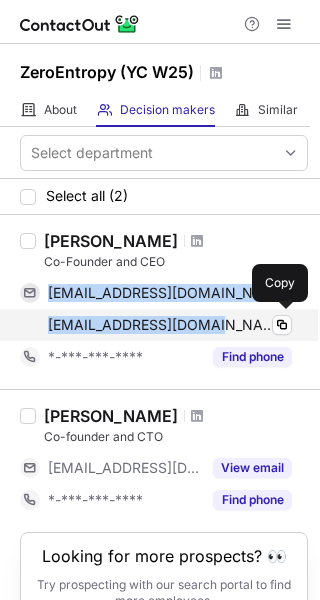 drag, startPoint x: 43, startPoint y: 288, endPoint x: 198, endPoint y: 324, distance: 159.12573 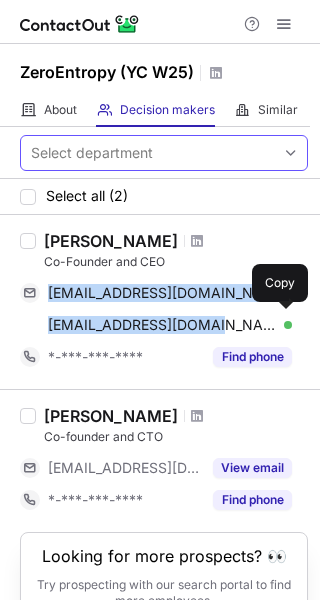copy on "ghitahouiralami@gmail.com Verified Copy ghita@zeroentropy.dev" 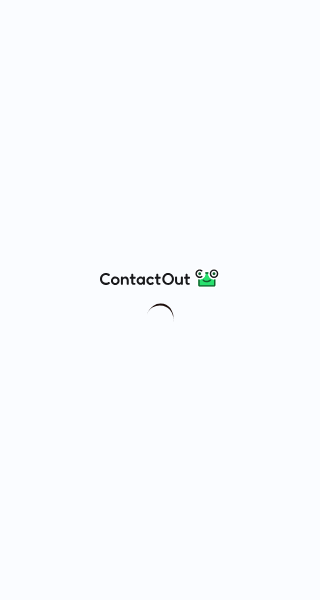 scroll, scrollTop: 0, scrollLeft: 0, axis: both 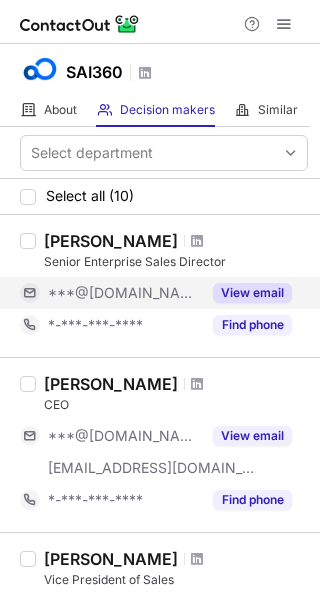 click on "View email" at bounding box center [252, 293] 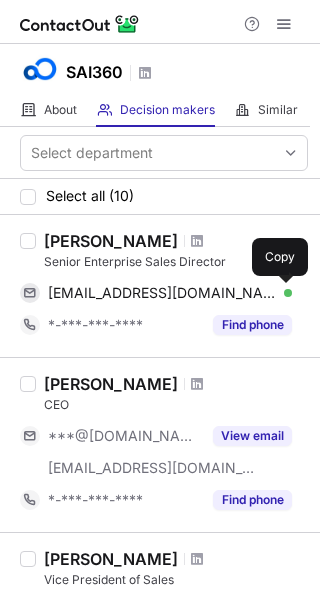 click at bounding box center (282, 293) 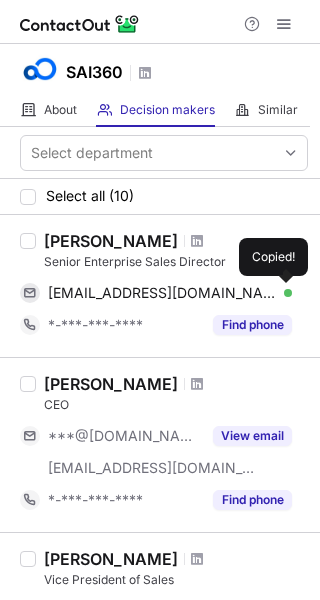 click at bounding box center [282, 293] 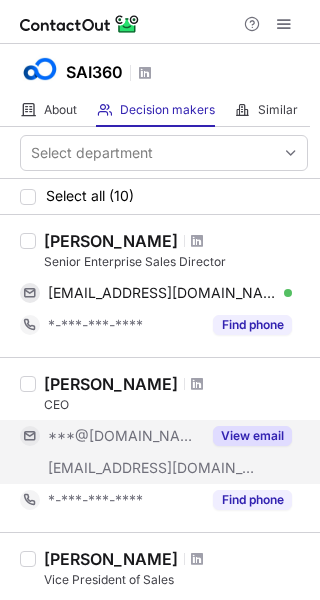 click on "View email" at bounding box center (252, 436) 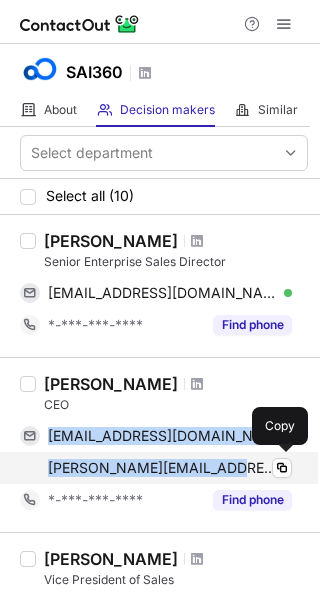 drag, startPoint x: 51, startPoint y: 433, endPoint x: 220, endPoint y: 474, distance: 173.90227 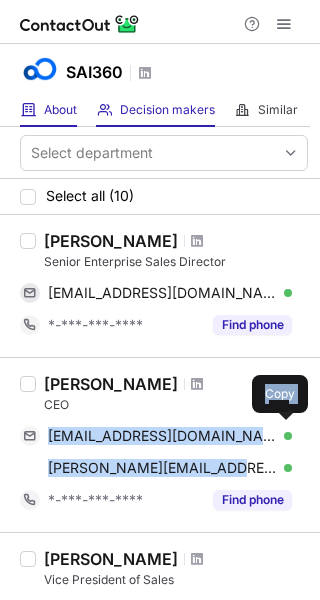 copy on "pwgranat@gmail.com Verified Copy peter.granat@sai360.com" 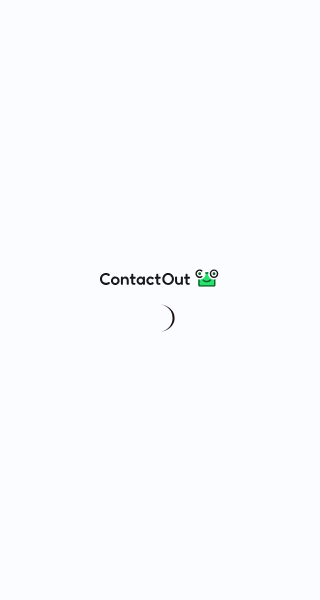 scroll, scrollTop: 0, scrollLeft: 0, axis: both 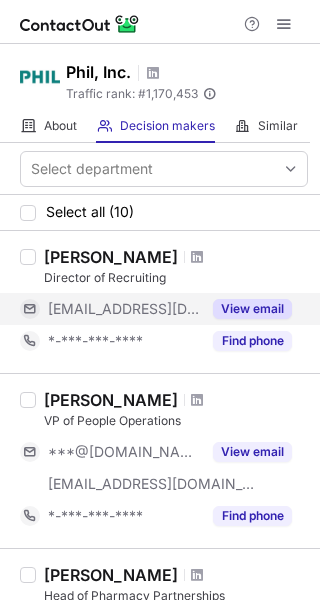 click on "View email" at bounding box center (252, 309) 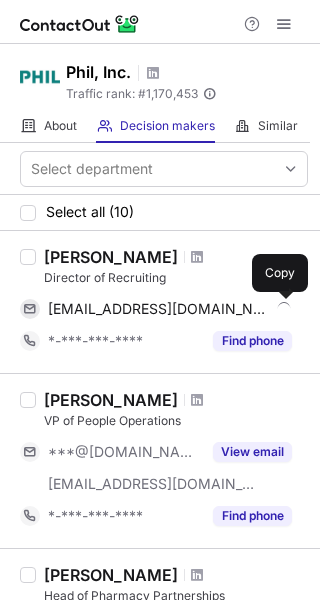 click at bounding box center (282, 309) 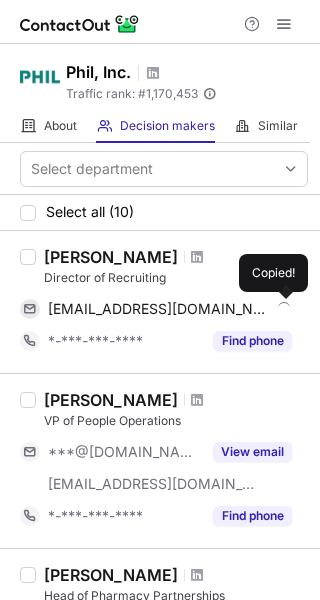 click at bounding box center (282, 309) 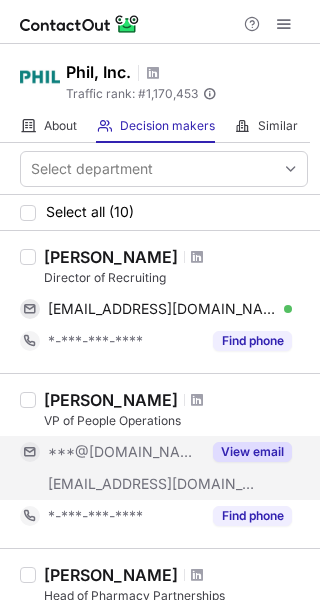 click on "View email" at bounding box center (252, 452) 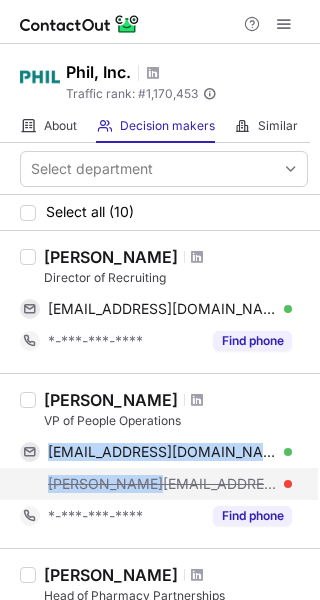 drag, startPoint x: 46, startPoint y: 454, endPoint x: 144, endPoint y: 490, distance: 104.40307 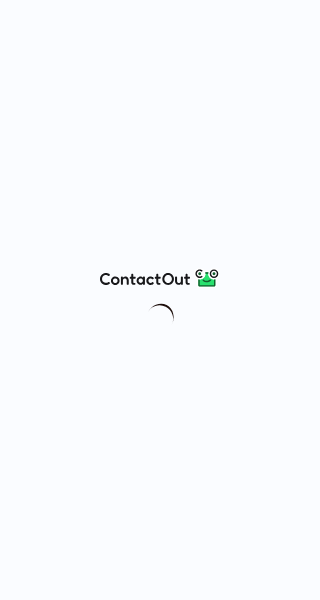 scroll, scrollTop: 0, scrollLeft: 0, axis: both 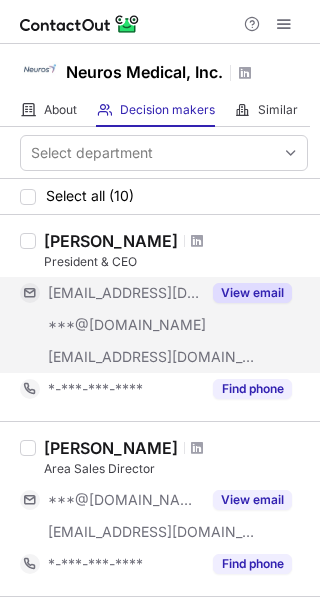 click on "View email" at bounding box center [252, 293] 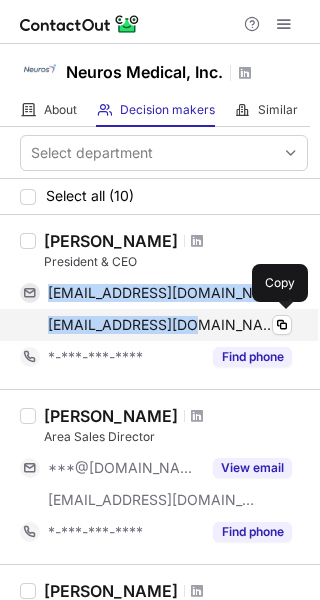drag, startPoint x: 47, startPoint y: 293, endPoint x: 181, endPoint y: 329, distance: 138.75157 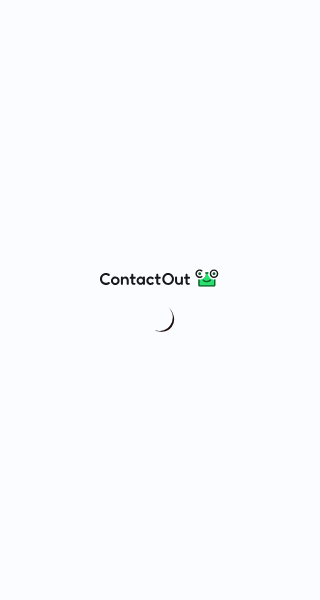scroll, scrollTop: 0, scrollLeft: 0, axis: both 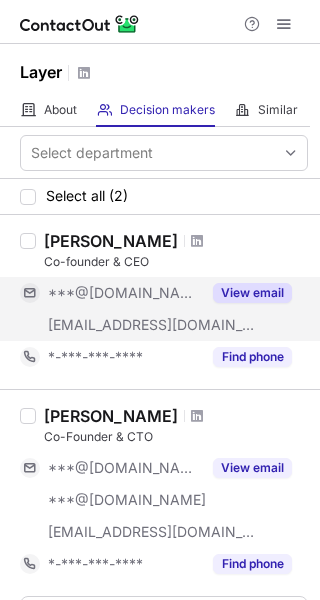 click on "View email" at bounding box center (252, 293) 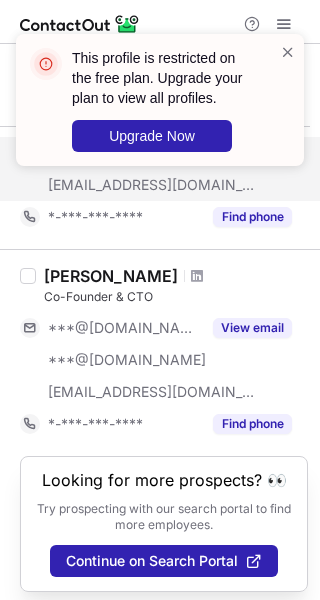 scroll, scrollTop: 148, scrollLeft: 0, axis: vertical 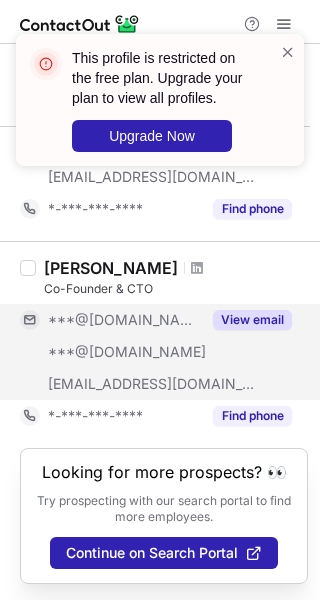 click on "View email" at bounding box center (252, 320) 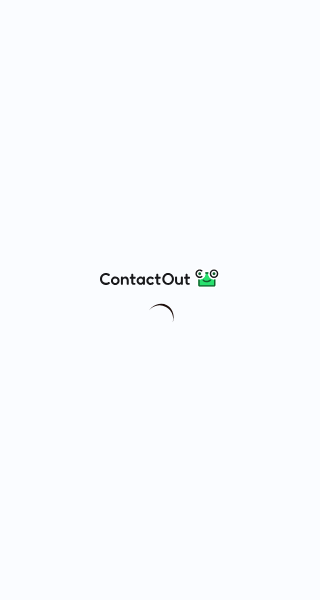 scroll, scrollTop: 0, scrollLeft: 0, axis: both 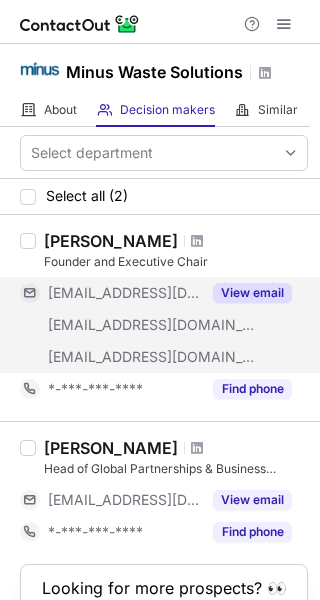 click on "View email" at bounding box center [252, 293] 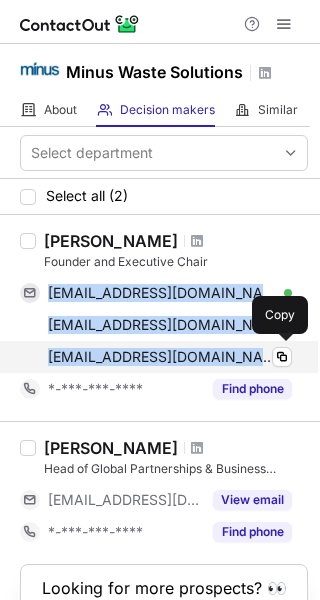 drag, startPoint x: 45, startPoint y: 293, endPoint x: 193, endPoint y: 361, distance: 162.87419 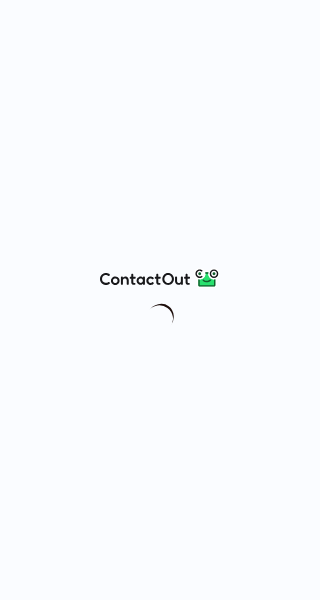 scroll, scrollTop: 0, scrollLeft: 0, axis: both 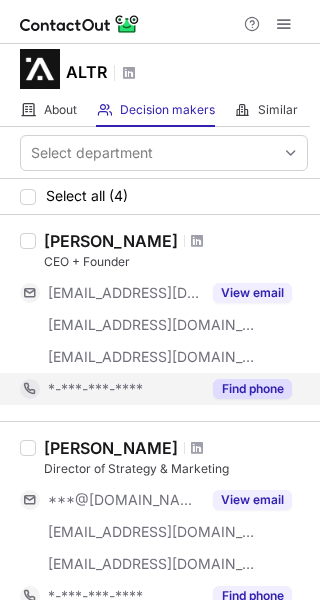 click on "Find phone" at bounding box center (252, 389) 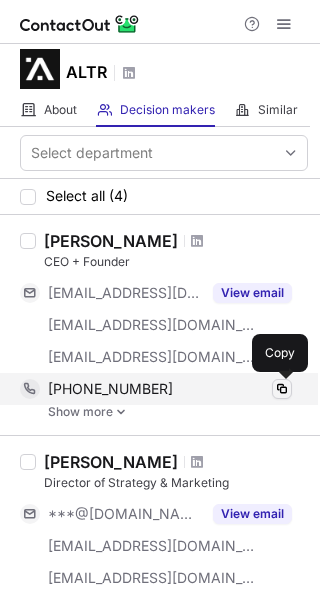 click at bounding box center [282, 389] 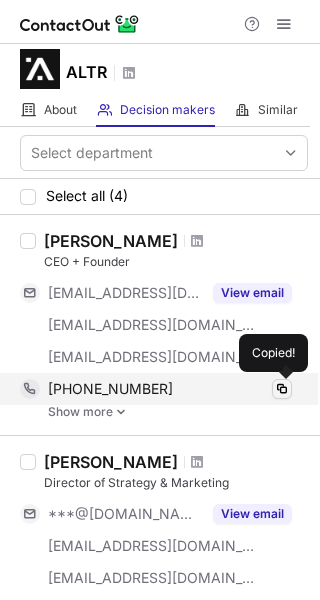 click at bounding box center [282, 389] 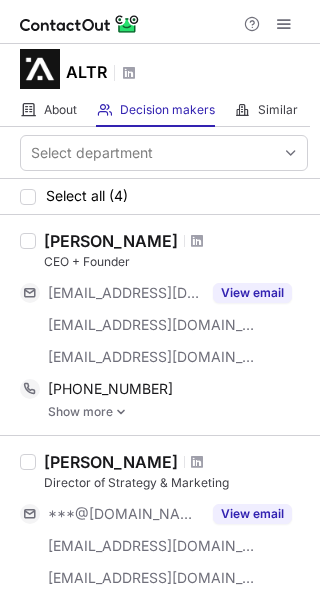 drag, startPoint x: 45, startPoint y: 242, endPoint x: 214, endPoint y: 242, distance: 169 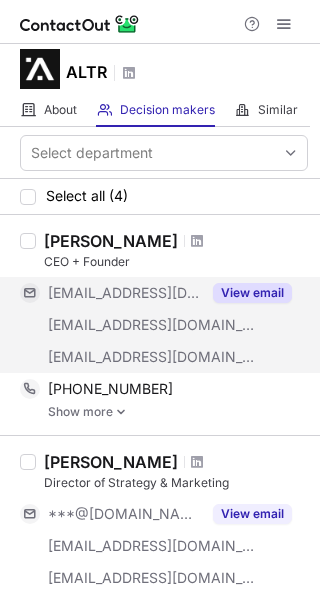 click on "View email" at bounding box center [252, 293] 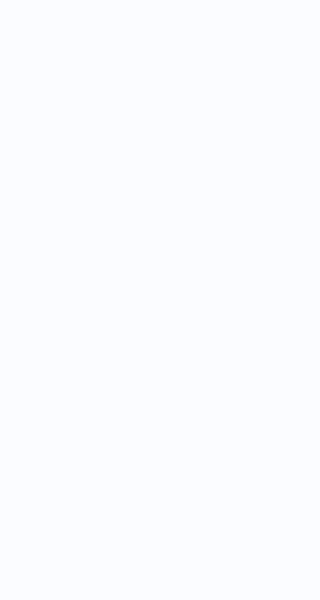scroll, scrollTop: 0, scrollLeft: 0, axis: both 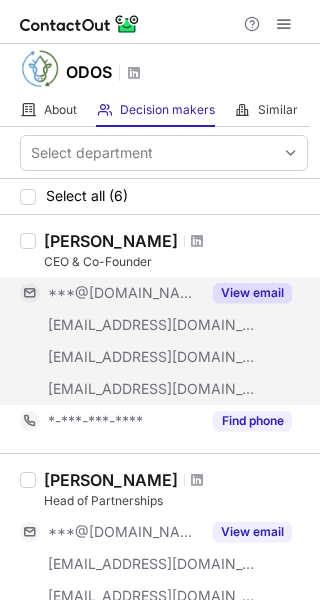 click on "View email" at bounding box center [252, 293] 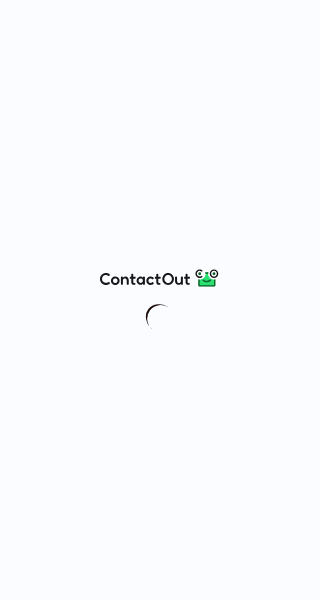 scroll, scrollTop: 0, scrollLeft: 0, axis: both 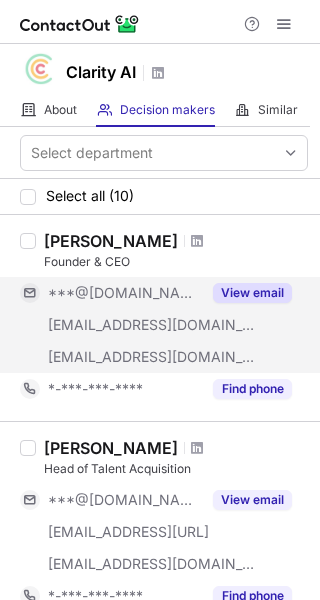 click on "View email" at bounding box center (252, 293) 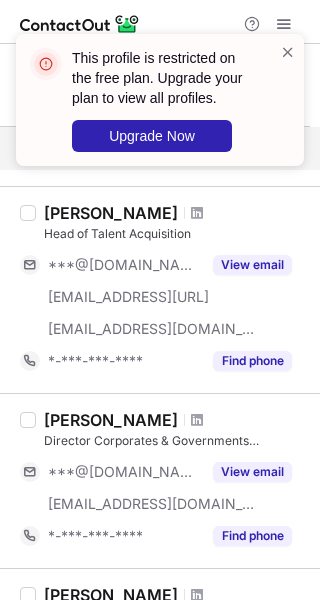scroll, scrollTop: 303, scrollLeft: 0, axis: vertical 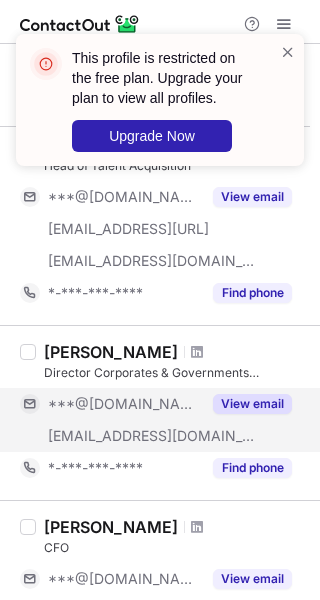 click on "View email" at bounding box center [252, 404] 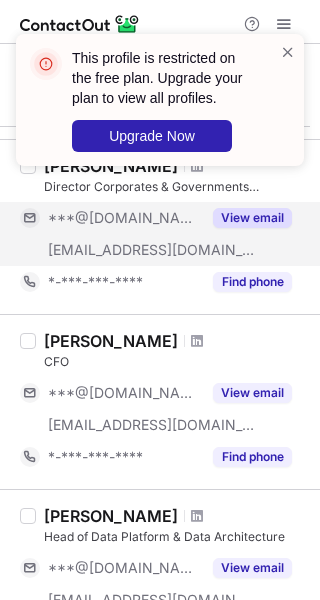 scroll, scrollTop: 523, scrollLeft: 0, axis: vertical 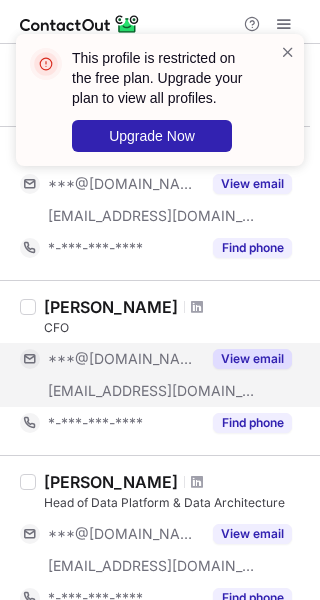 click on "View email" at bounding box center [252, 359] 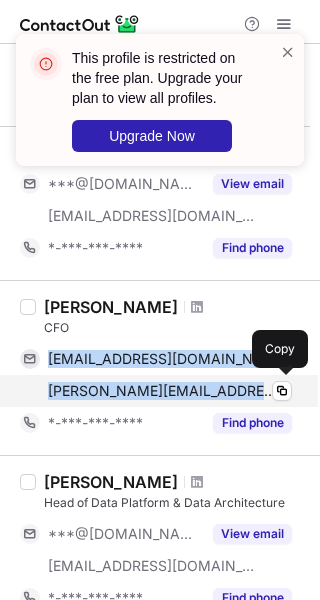 drag, startPoint x: 47, startPoint y: 358, endPoint x: 221, endPoint y: 400, distance: 178.99721 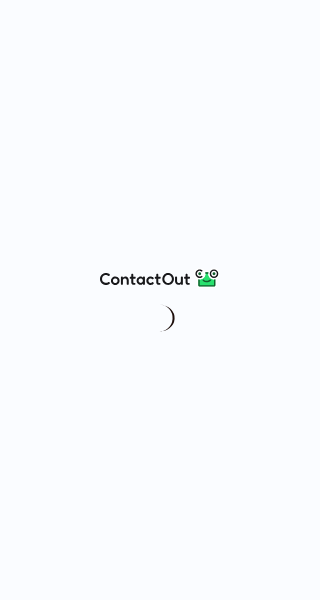 scroll, scrollTop: 0, scrollLeft: 0, axis: both 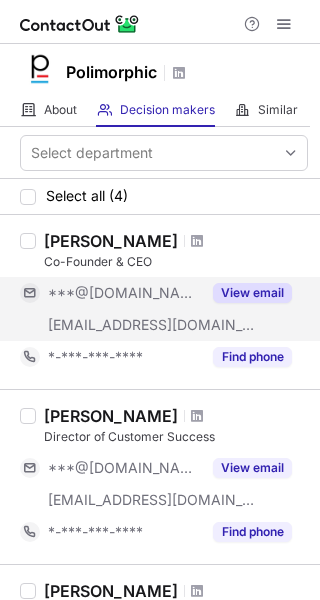 click on "View email" at bounding box center (252, 293) 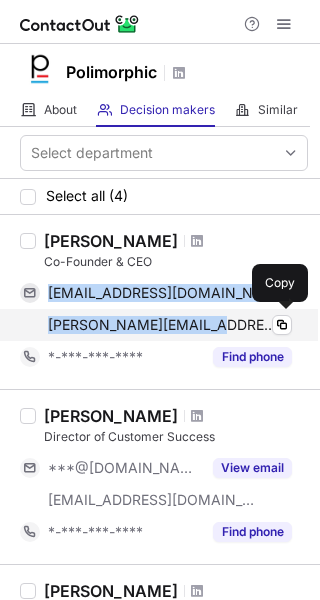 drag, startPoint x: 48, startPoint y: 288, endPoint x: 206, endPoint y: 328, distance: 162.98466 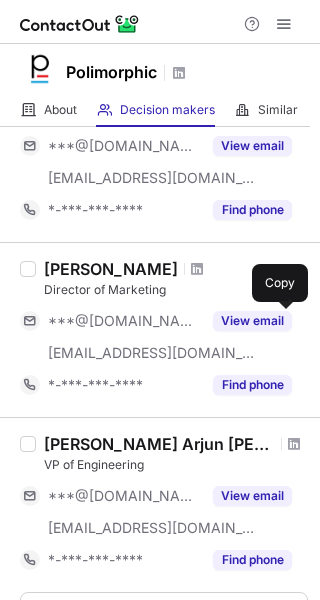 scroll, scrollTop: 333, scrollLeft: 0, axis: vertical 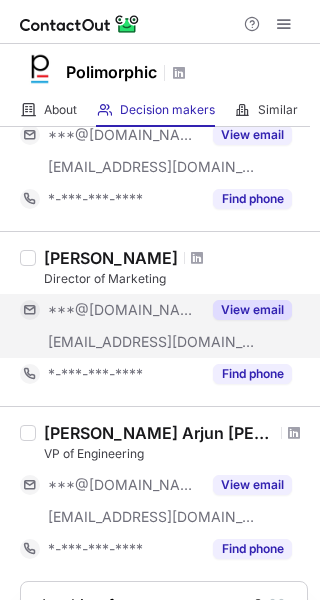 click on "View email" at bounding box center [252, 310] 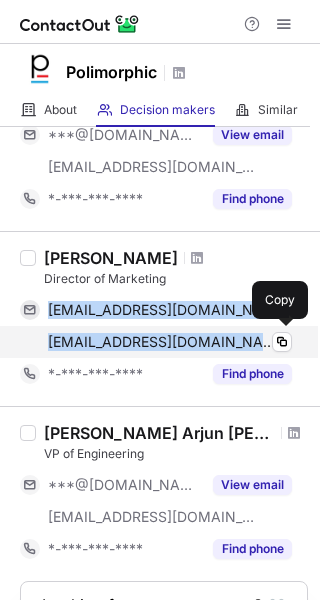 drag, startPoint x: 44, startPoint y: 311, endPoint x: 230, endPoint y: 351, distance: 190.25246 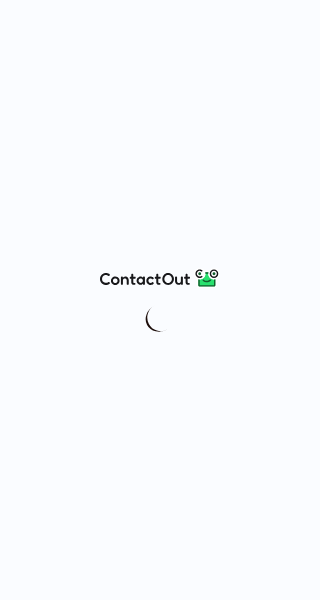 scroll, scrollTop: 0, scrollLeft: 0, axis: both 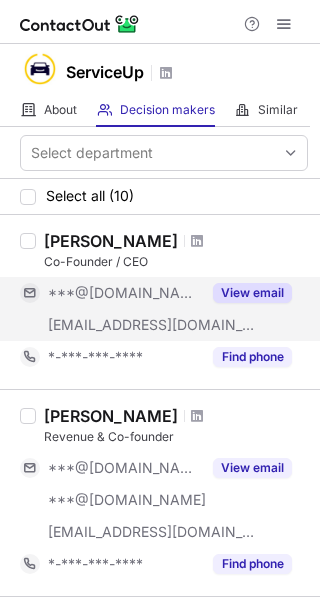 click on "View email" at bounding box center [252, 293] 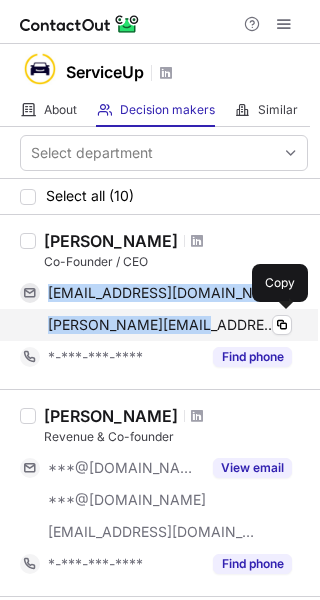 drag, startPoint x: 49, startPoint y: 290, endPoint x: 191, endPoint y: 328, distance: 146.9966 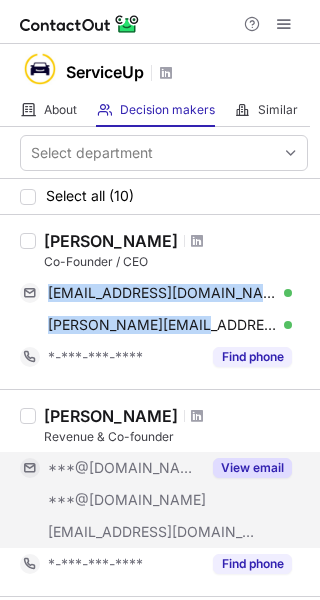 click on "View email" at bounding box center (252, 468) 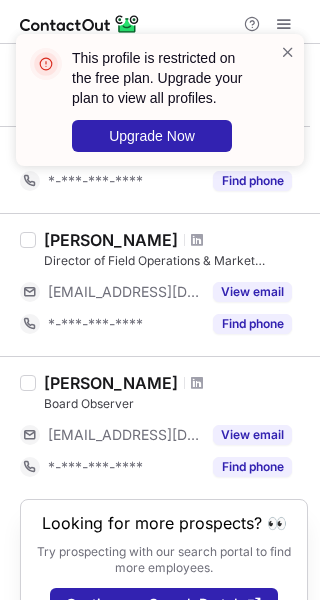 scroll, scrollTop: 1484, scrollLeft: 0, axis: vertical 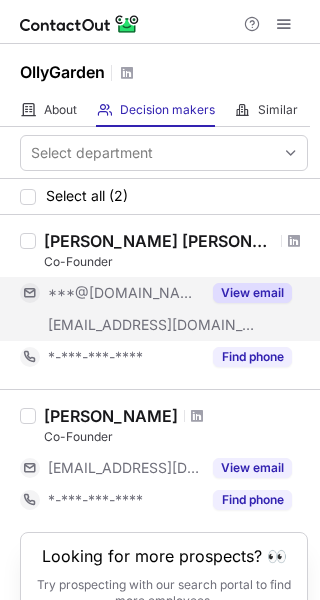 click on "View email" at bounding box center (246, 293) 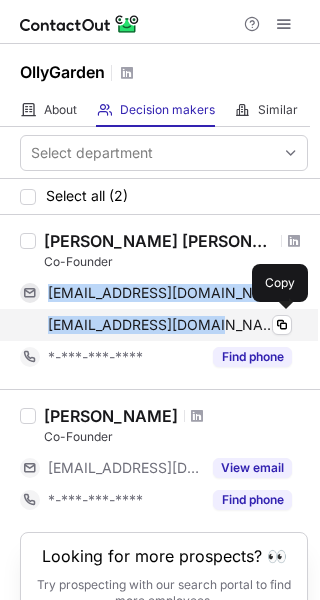drag, startPoint x: 48, startPoint y: 292, endPoint x: 199, endPoint y: 325, distance: 154.5639 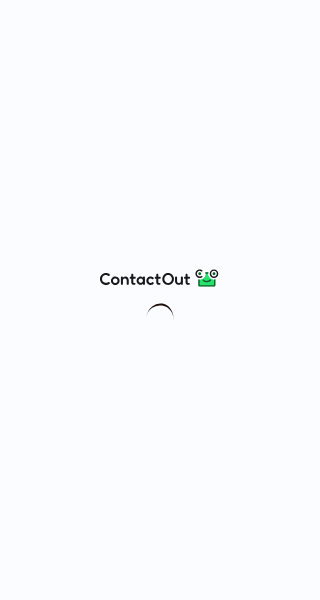 scroll, scrollTop: 0, scrollLeft: 0, axis: both 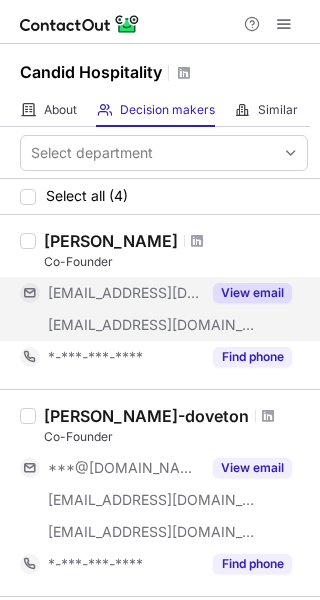 click on "View email" at bounding box center [252, 293] 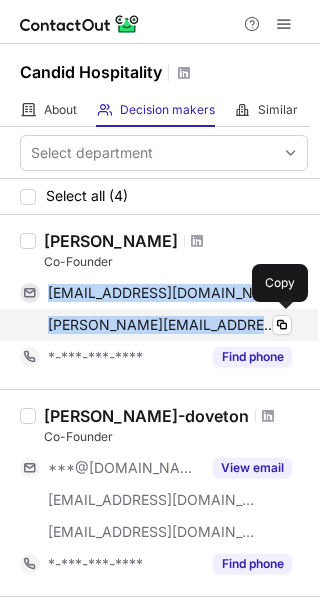 drag, startPoint x: 48, startPoint y: 291, endPoint x: 242, endPoint y: 330, distance: 197.88127 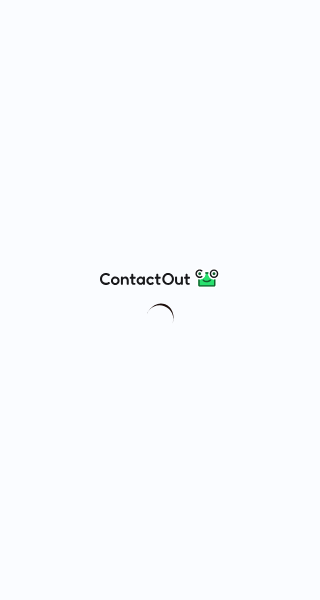 scroll, scrollTop: 0, scrollLeft: 0, axis: both 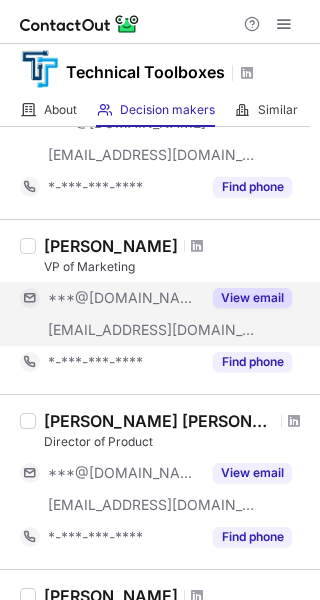click on "View email" at bounding box center (252, 298) 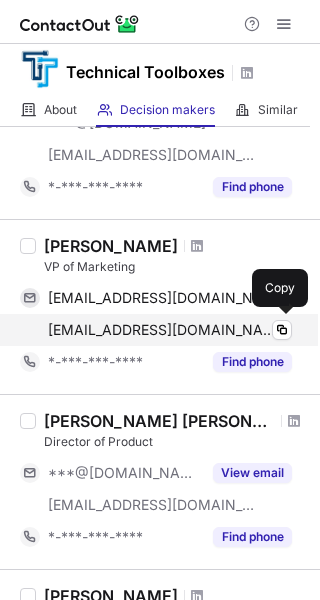 drag, startPoint x: 45, startPoint y: 300, endPoint x: 268, endPoint y: 332, distance: 225.28427 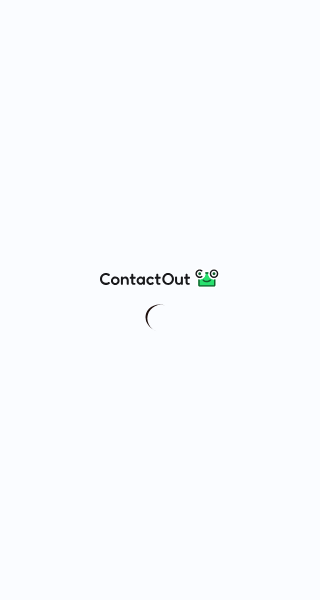 scroll, scrollTop: 0, scrollLeft: 0, axis: both 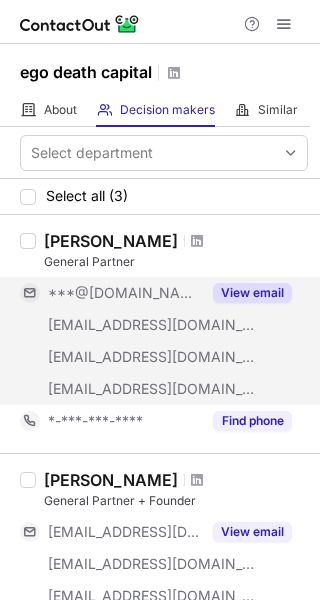 click on "View email" at bounding box center (252, 293) 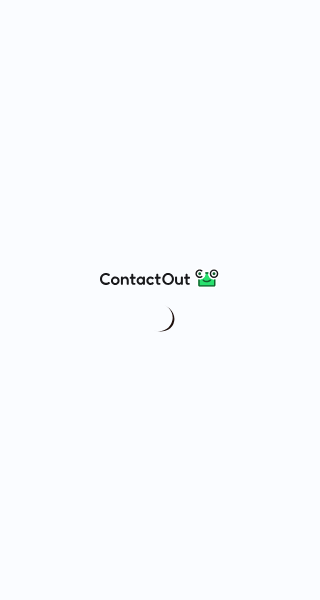 scroll, scrollTop: 0, scrollLeft: 0, axis: both 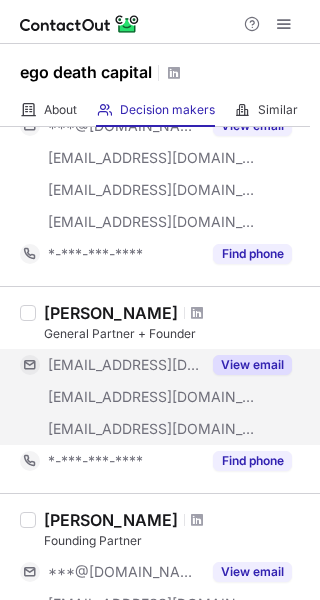 click on "View email" at bounding box center (252, 365) 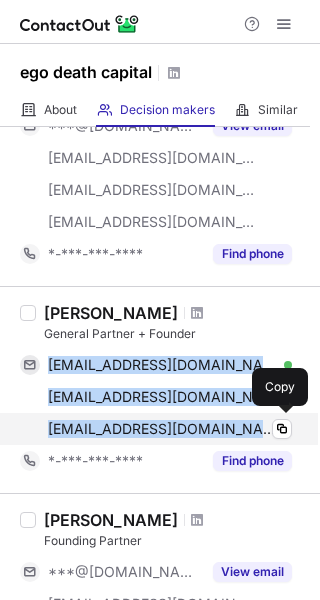 drag, startPoint x: 47, startPoint y: 368, endPoint x: 209, endPoint y: 439, distance: 176.87566 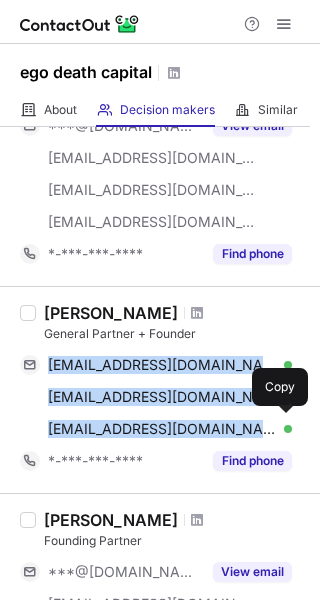 copy on "nicolechuga3@mac.com Verified Copy nico@senorlechugahotsauce.com Verified Copy nico@egodeath.capital" 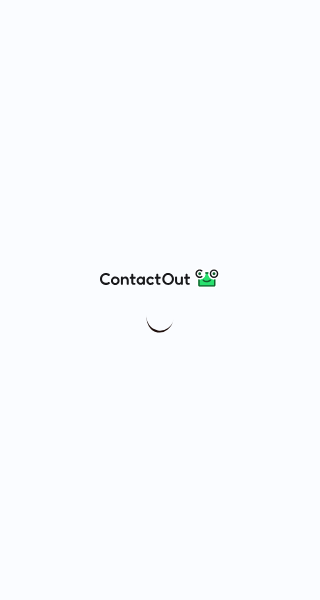 scroll, scrollTop: 0, scrollLeft: 0, axis: both 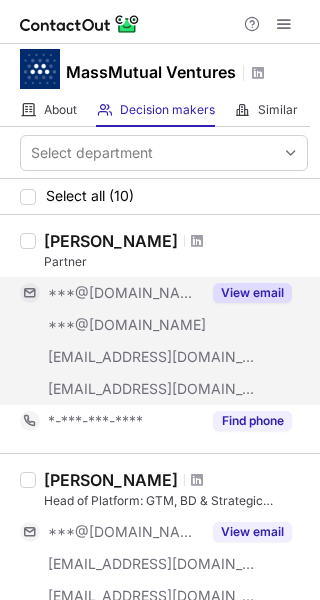 click on "View email" at bounding box center [252, 293] 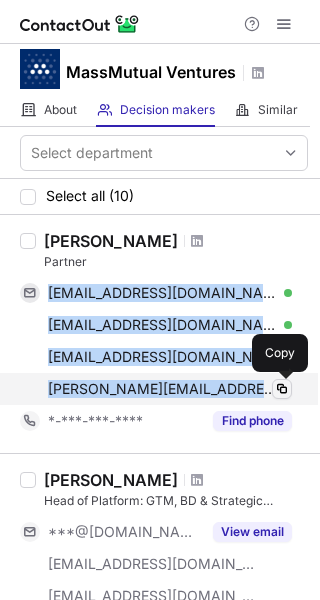 drag, startPoint x: 44, startPoint y: 296, endPoint x: 273, endPoint y: 389, distance: 247.16391 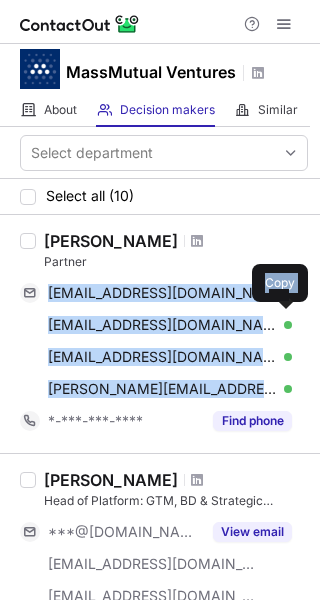 copy on "charlessvirk@gmail.com Verified Copy univarsitysignup@gmail.com Verified Copy svirk.c@husky.neu.edu Verified Copy charles@massmutualventures.com Verified" 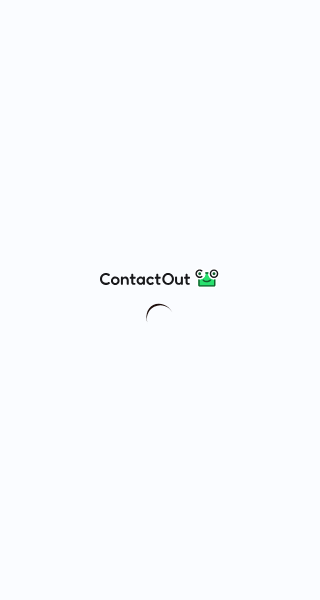 scroll, scrollTop: 0, scrollLeft: 0, axis: both 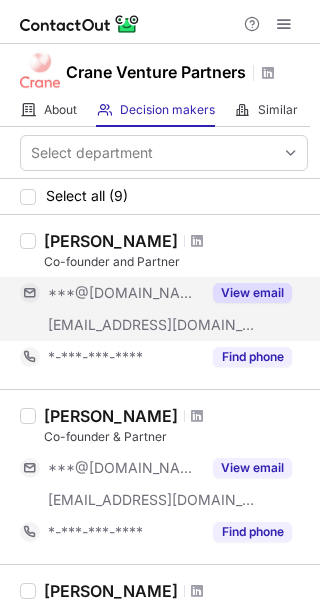 click on "View email" at bounding box center (246, 293) 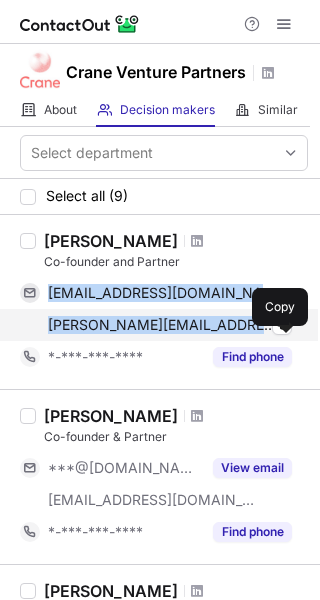 drag, startPoint x: 46, startPoint y: 316, endPoint x: 156, endPoint y: 341, distance: 112.805145 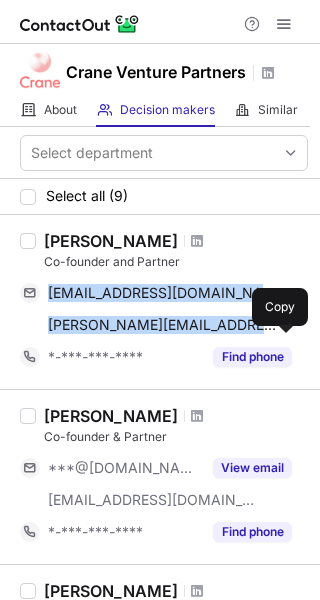 copy on "[EMAIL_ADDRESS][DOMAIN_NAME] Verified Copy [PERSON_NAME][EMAIL_ADDRESS][PERSON_NAME][DOMAIN_NAME]" 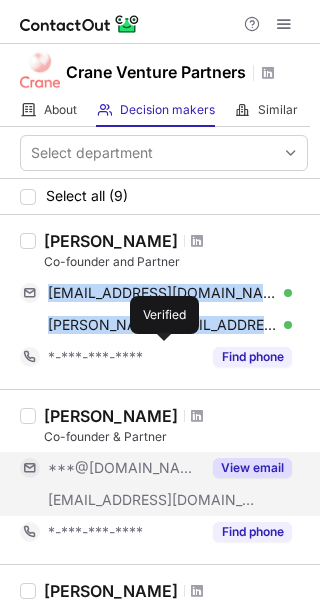 click on "View email" at bounding box center (252, 468) 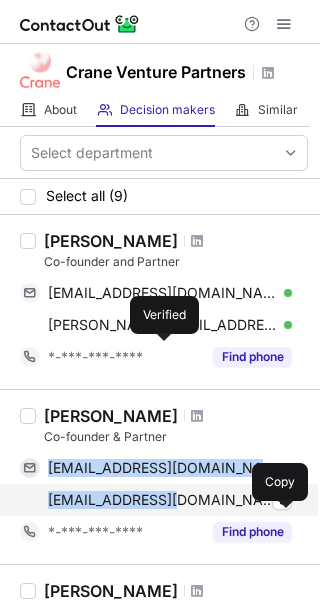 drag, startPoint x: 47, startPoint y: 493, endPoint x: 168, endPoint y: 516, distance: 123.16656 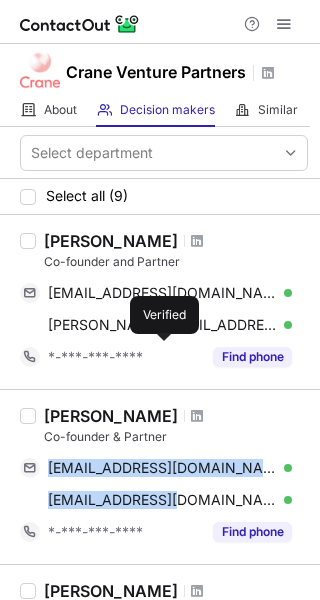 copy on "[EMAIL_ADDRESS][DOMAIN_NAME] Verified Copy [EMAIL_ADDRESS][DOMAIN_NAME]" 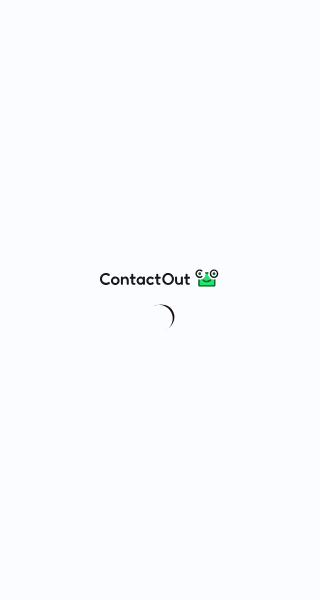 scroll, scrollTop: 0, scrollLeft: 0, axis: both 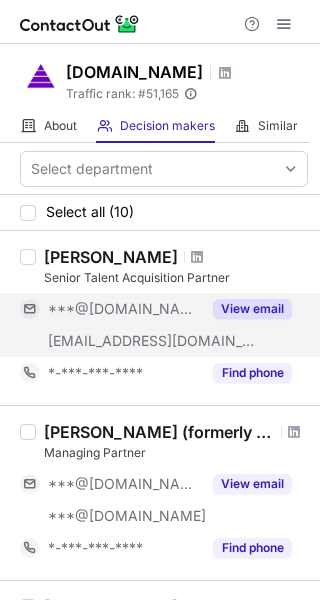 click on "View email" at bounding box center [252, 309] 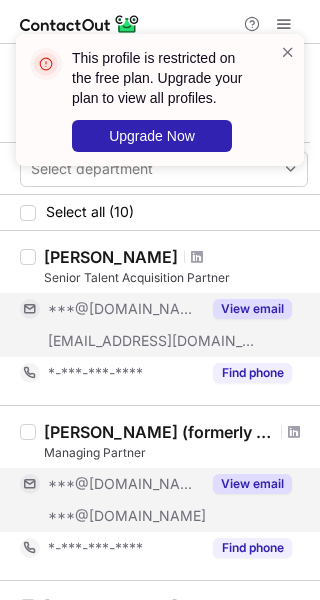 click on "View email" at bounding box center (252, 484) 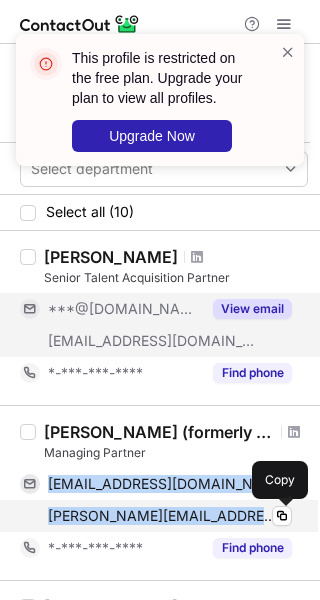 drag, startPoint x: 49, startPoint y: 483, endPoint x: 271, endPoint y: 518, distance: 224.74208 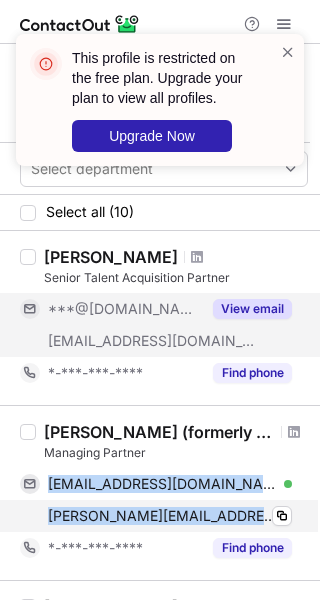 copy on "drjessielynn424@gmail.com Verified Copy jessie.henderson@hotmail.com Verified" 